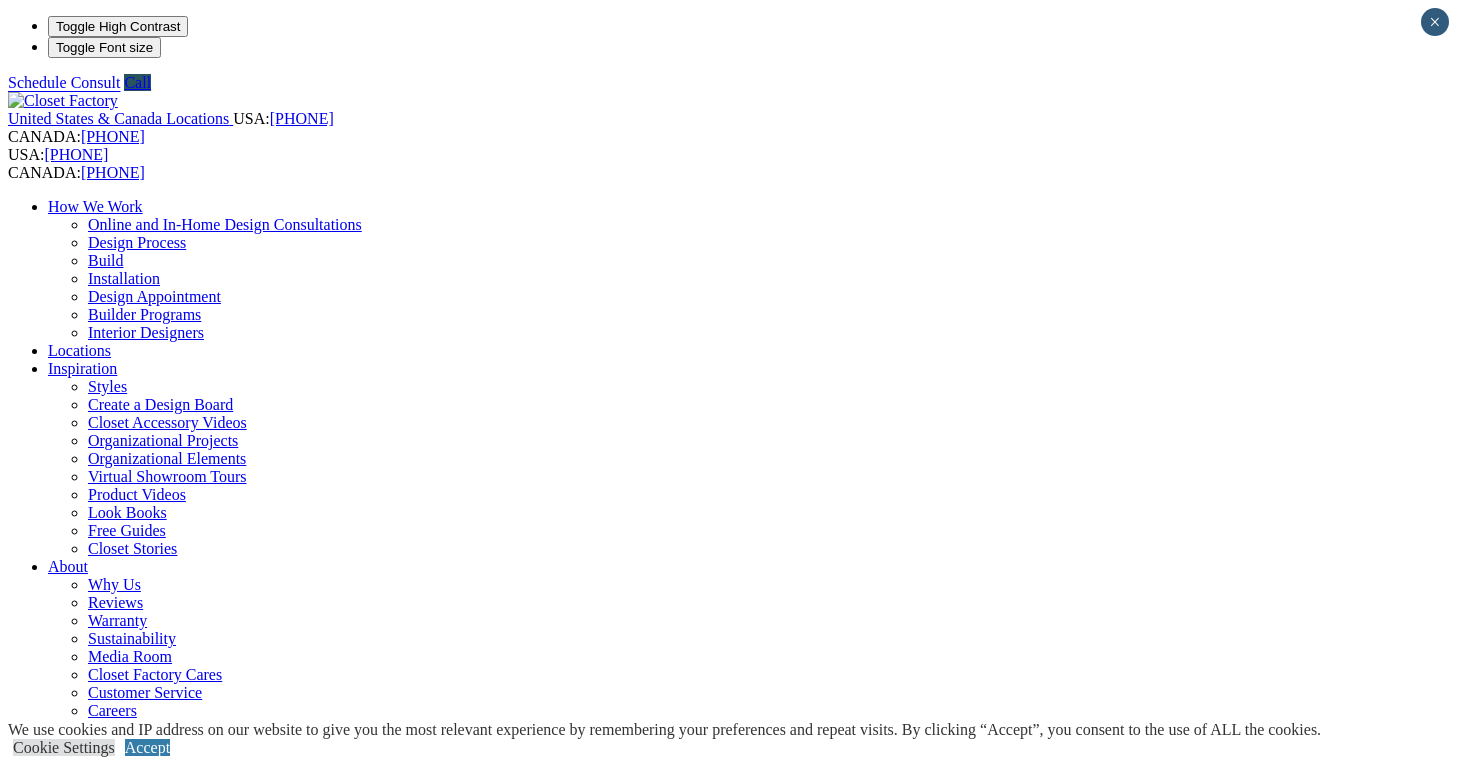 scroll, scrollTop: 0, scrollLeft: 0, axis: both 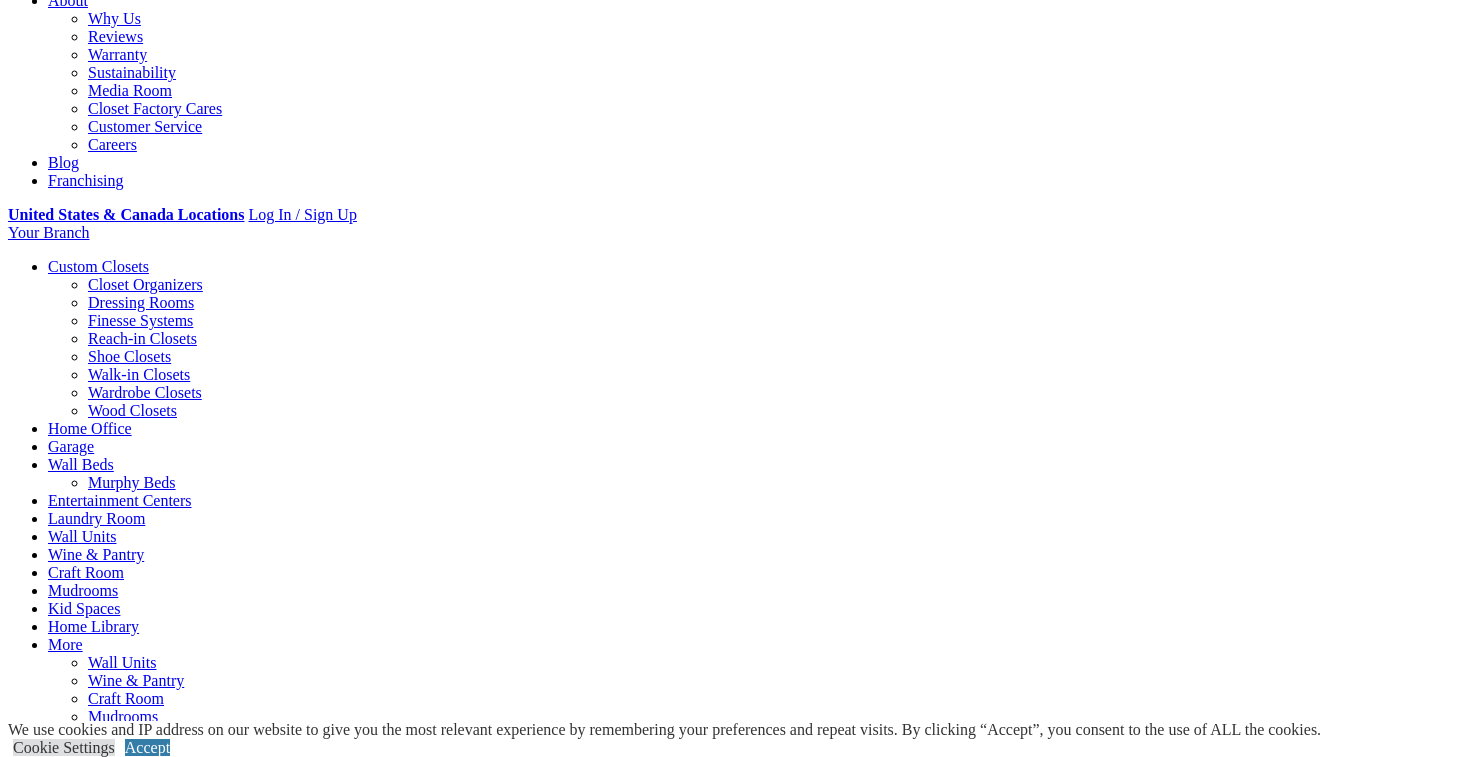 click on "CLOSE (X)" at bounding box center (46, 1277) 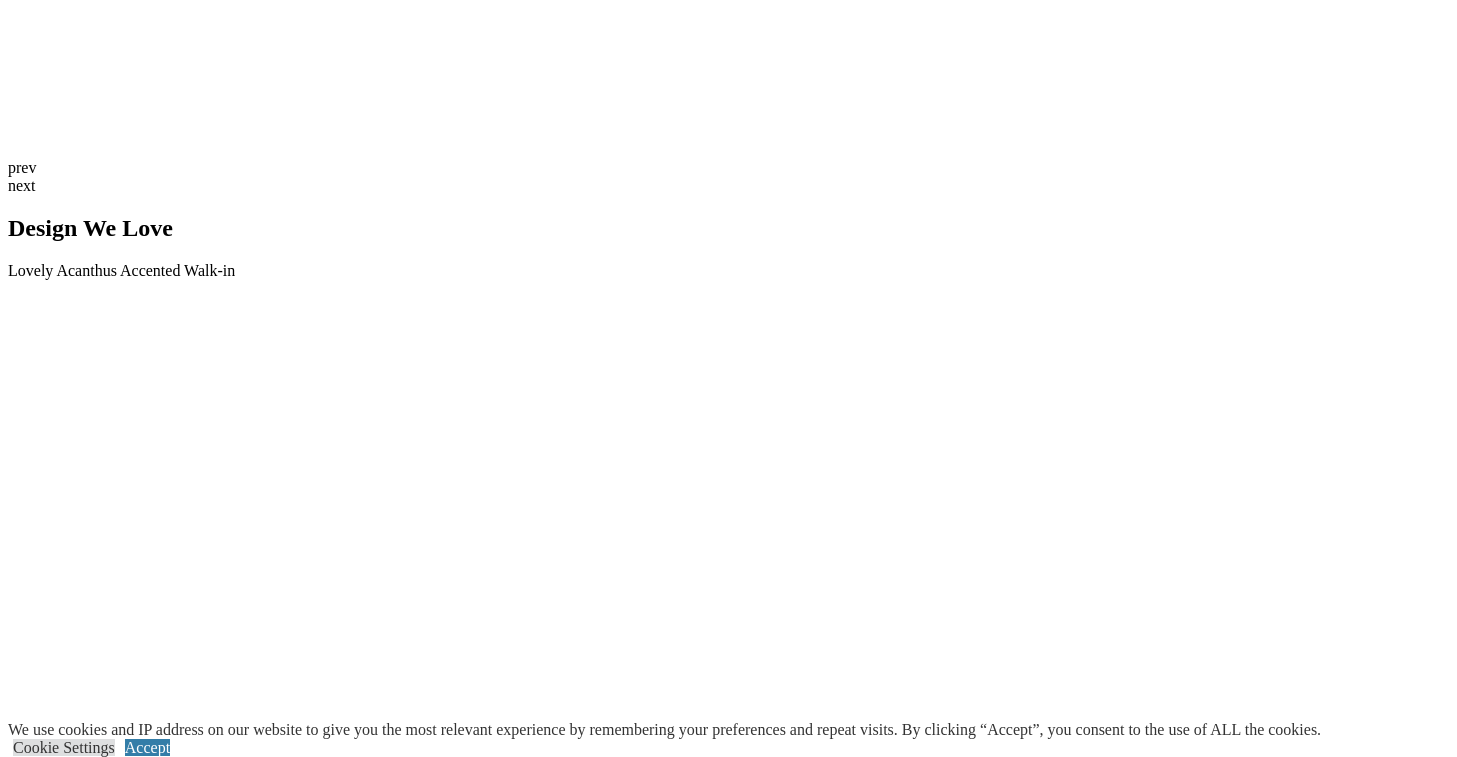 scroll, scrollTop: 3407, scrollLeft: 0, axis: vertical 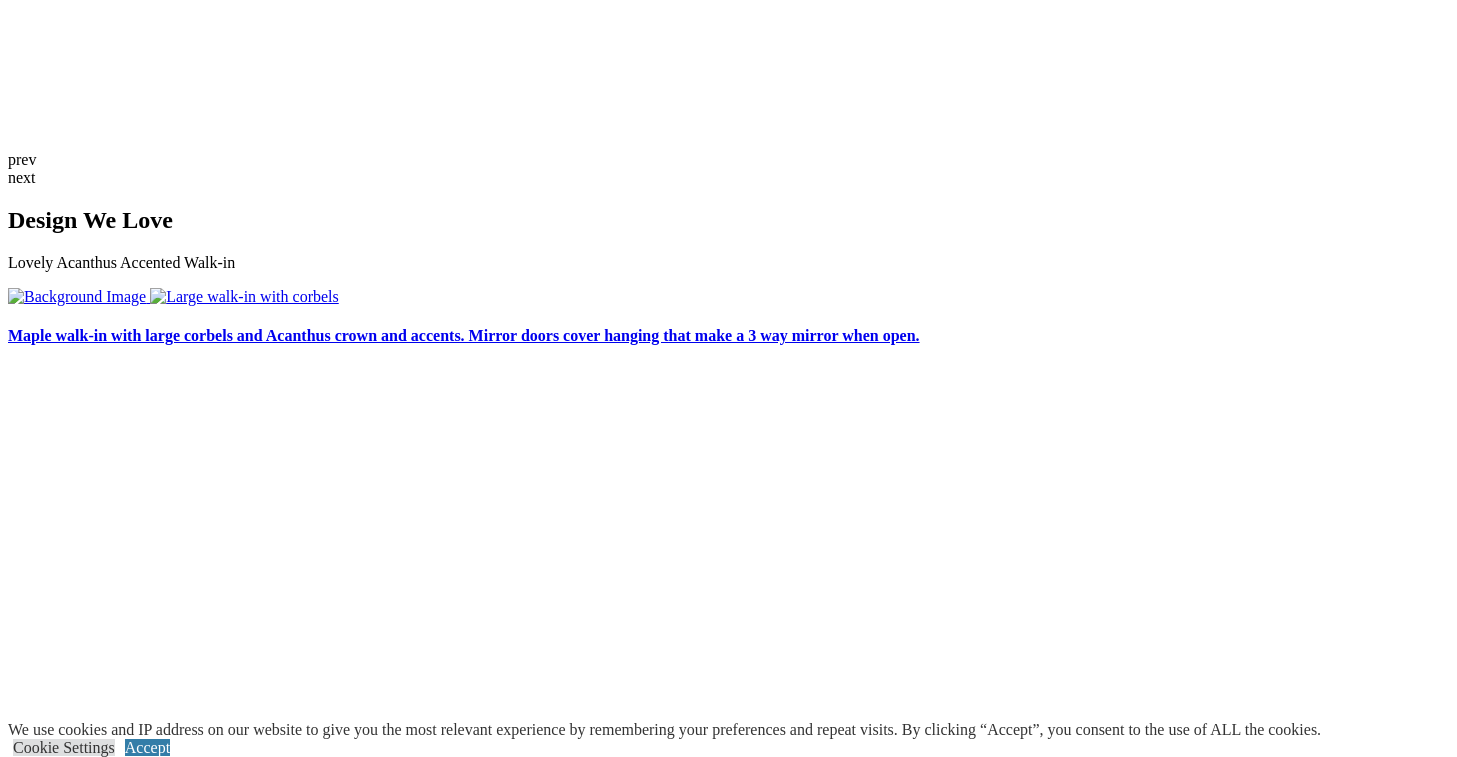 click on "Organize With Hangers" at bounding box center (728, 2679) 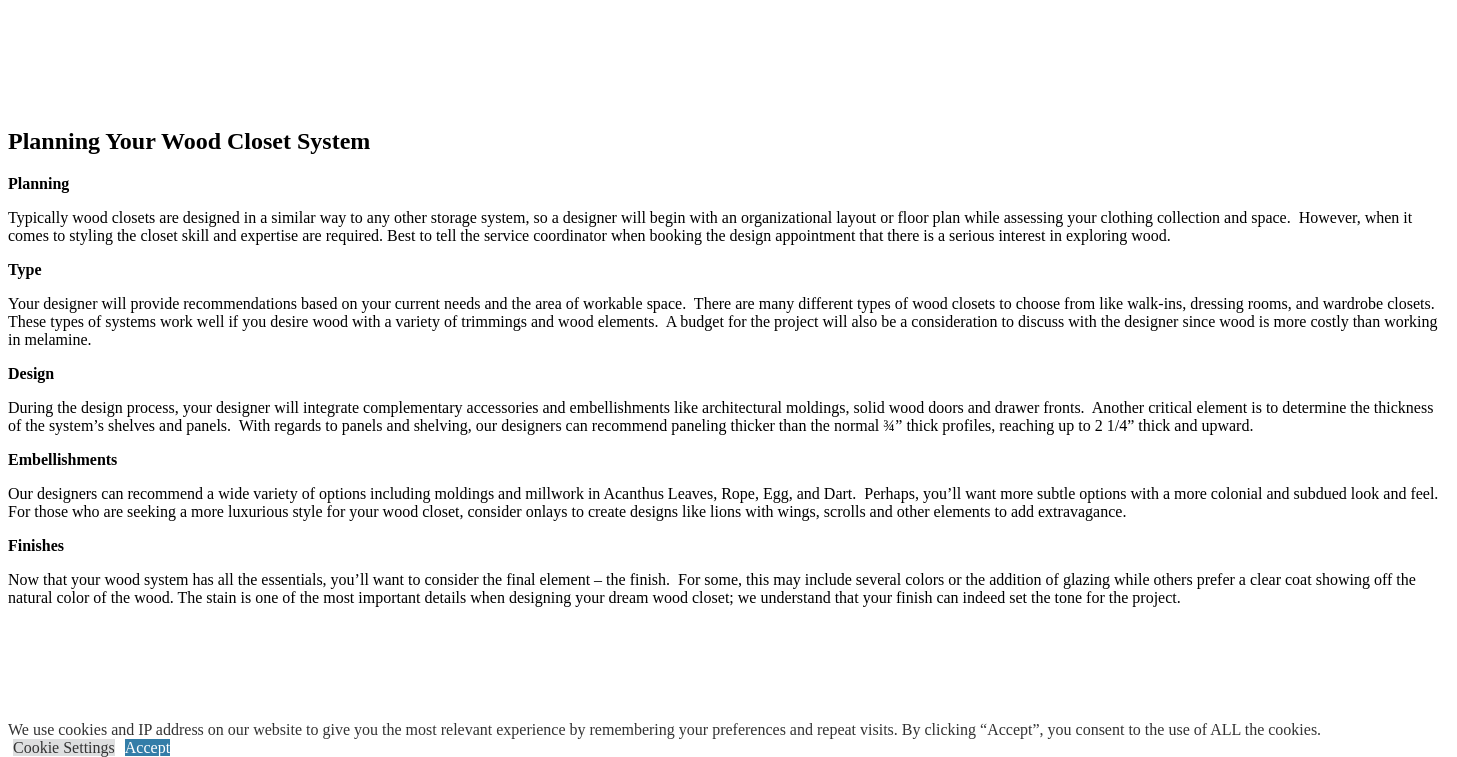 scroll, scrollTop: 2414, scrollLeft: 0, axis: vertical 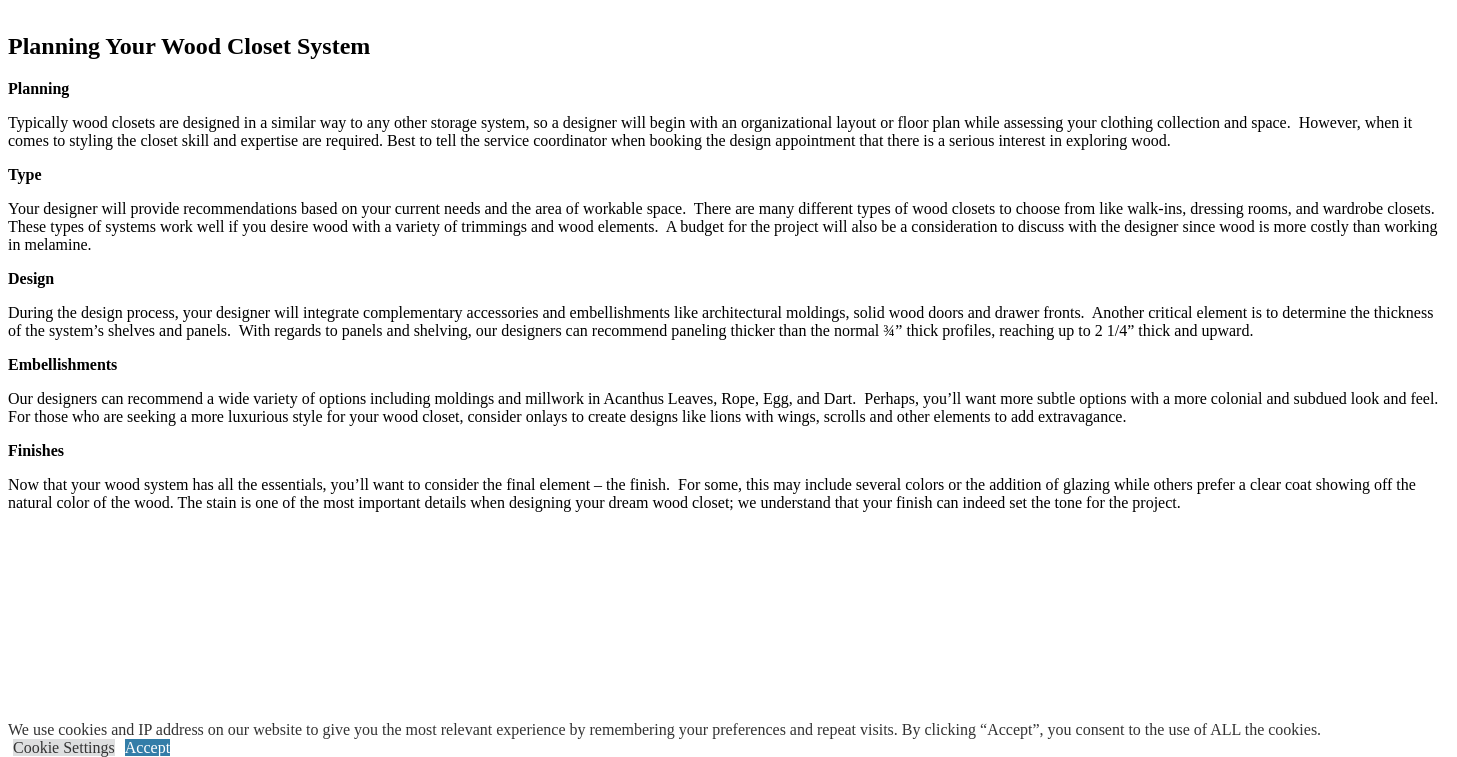 click on "Murphy Beds" at bounding box center (132, -1510) 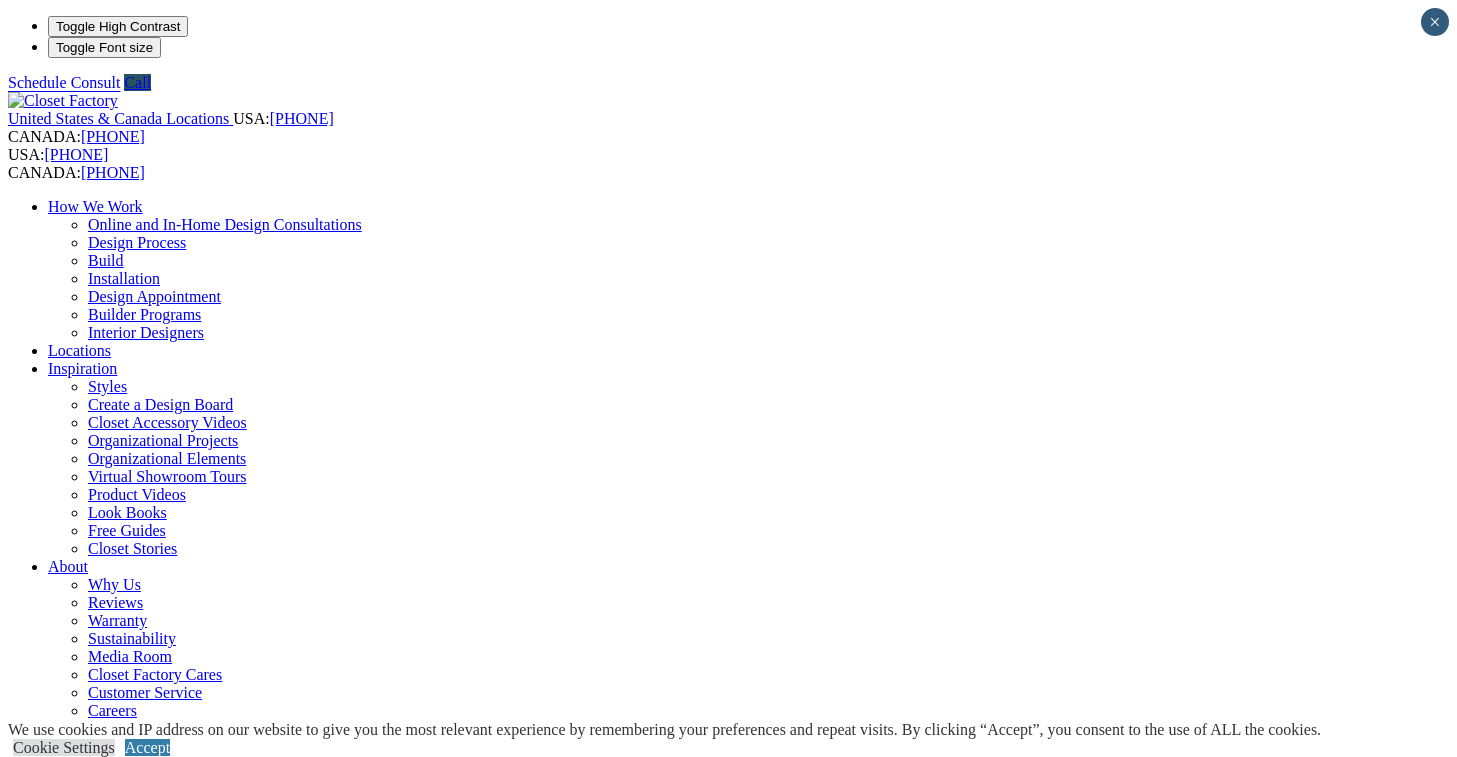 scroll, scrollTop: 0, scrollLeft: 0, axis: both 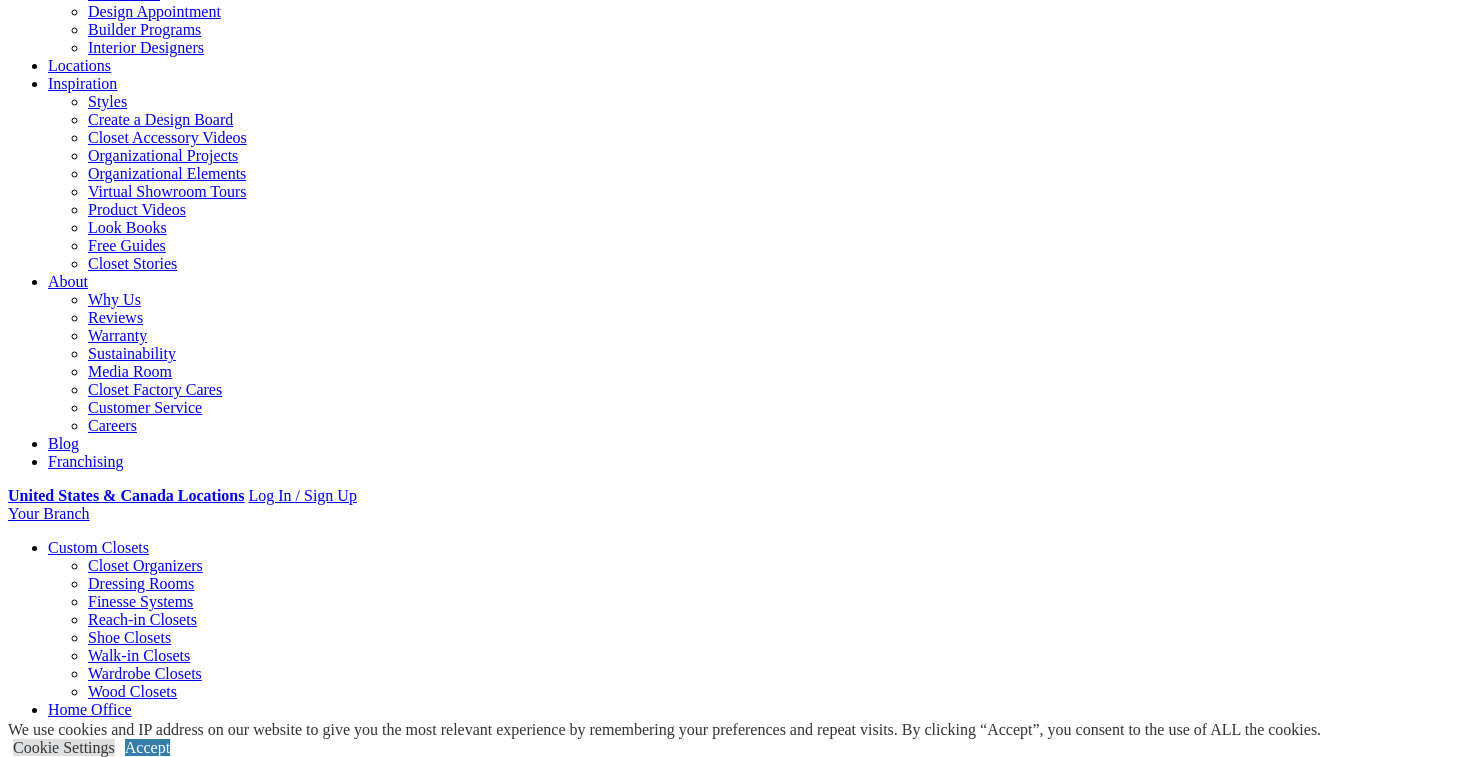 click on "Click below to download your guide!" at bounding box center (728, 1406) 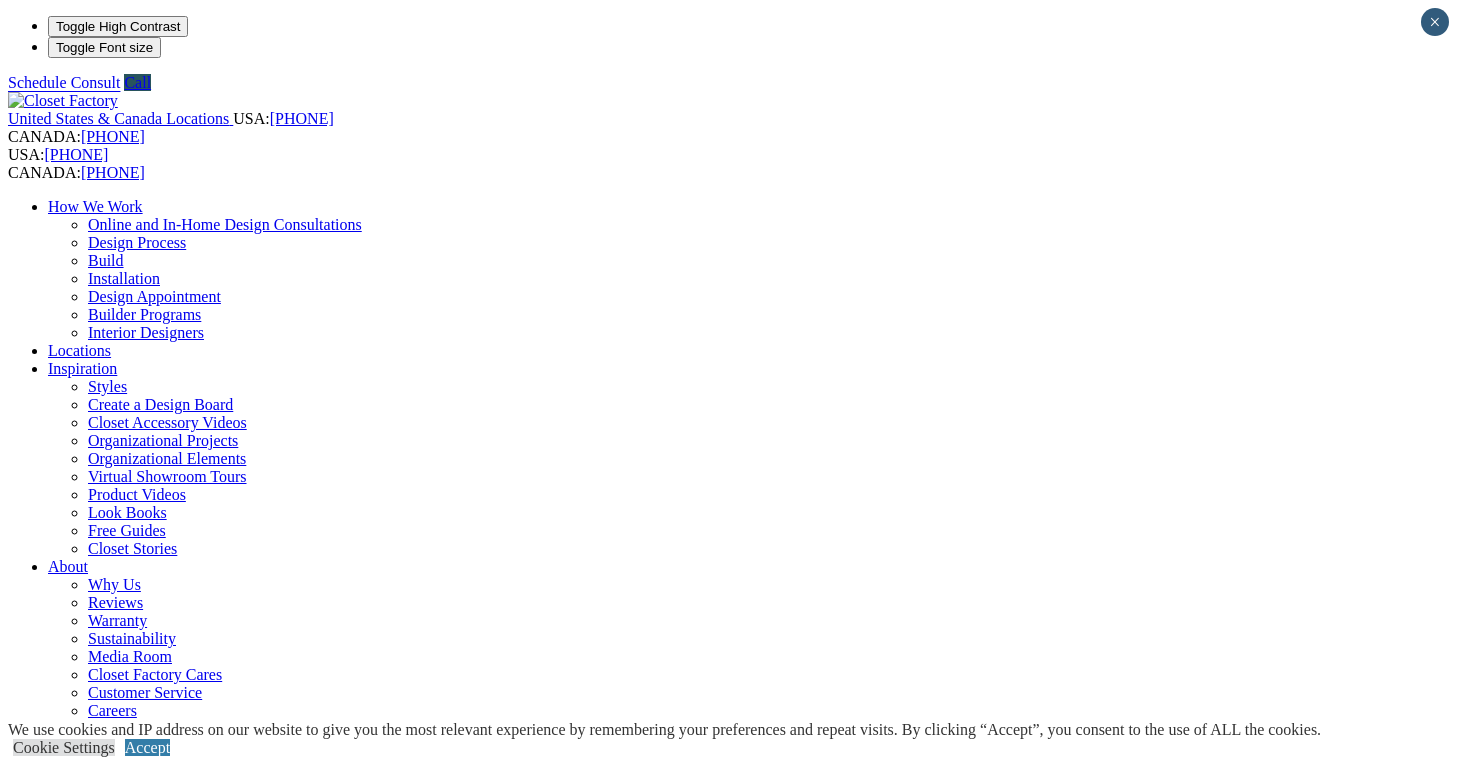 scroll, scrollTop: 0, scrollLeft: 0, axis: both 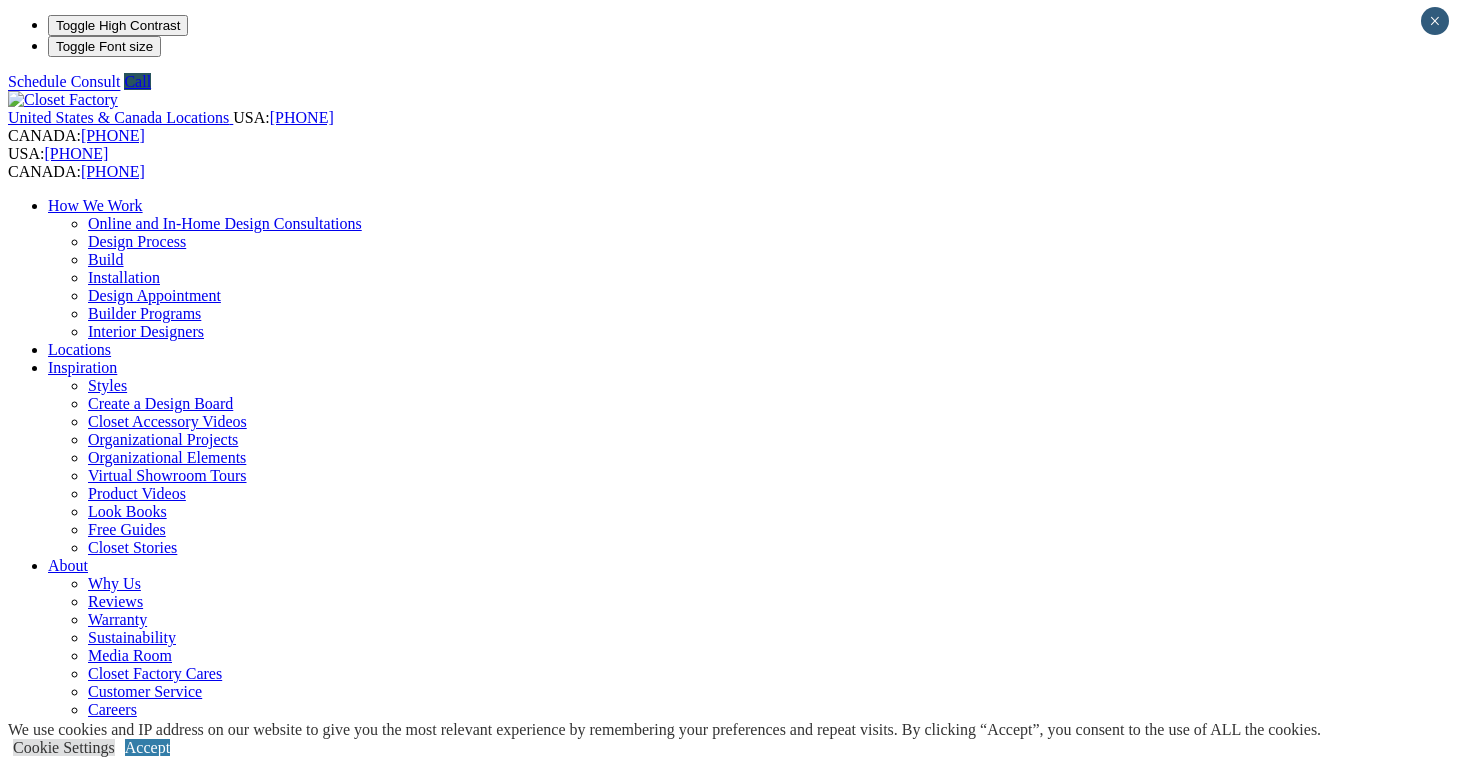 click on "Dressing Rooms" at bounding box center [141, 867] 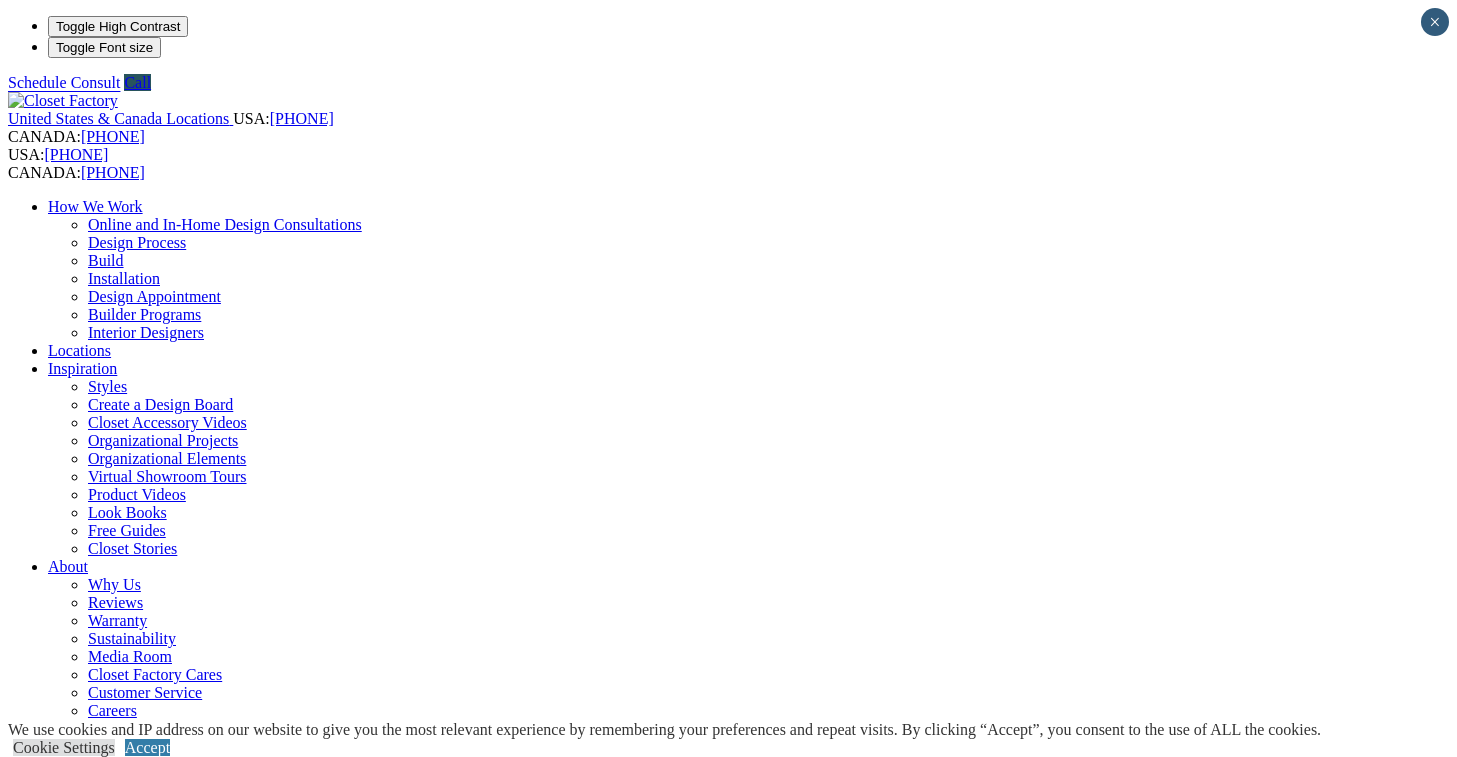 scroll, scrollTop: 0, scrollLeft: 0, axis: both 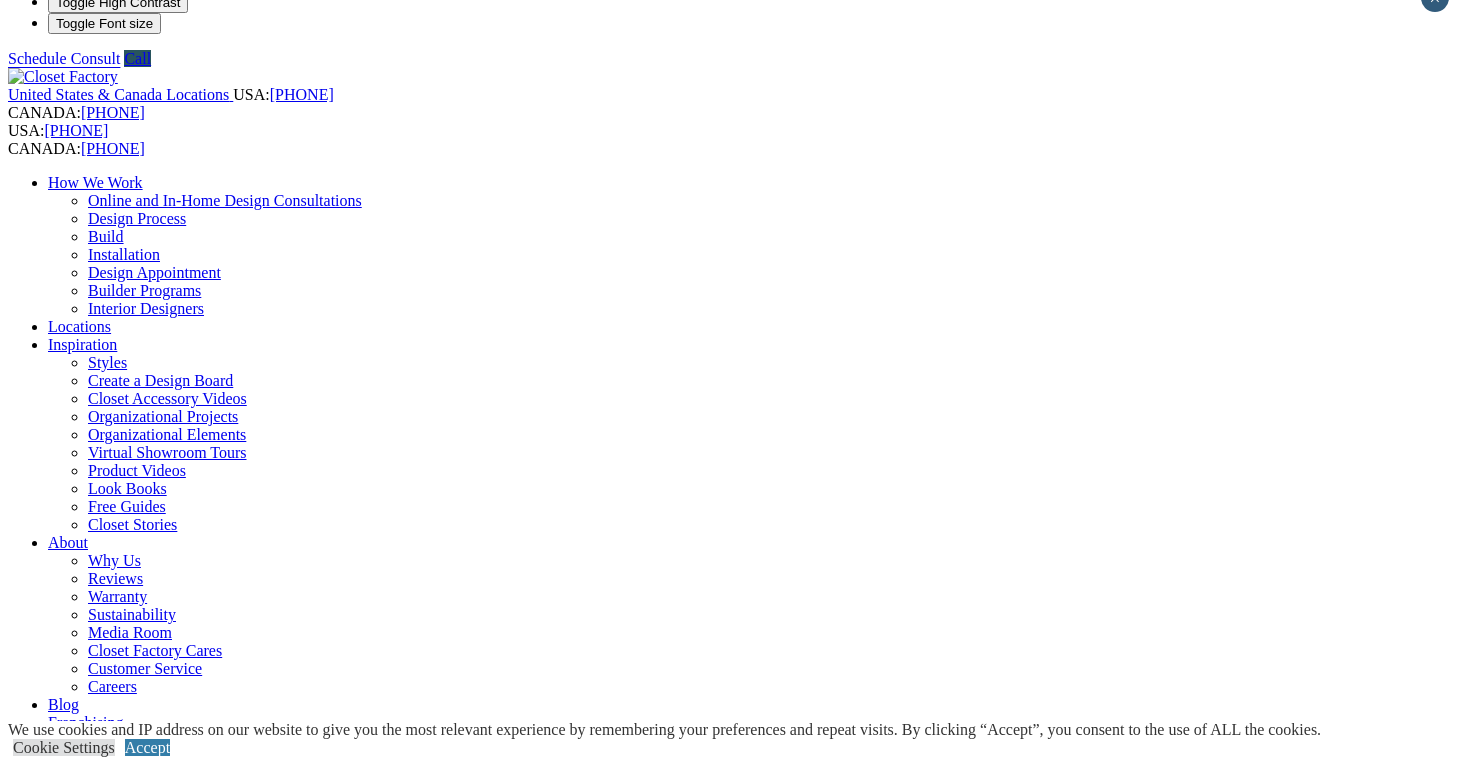 click on "Wardrobe Closets" at bounding box center (145, 934) 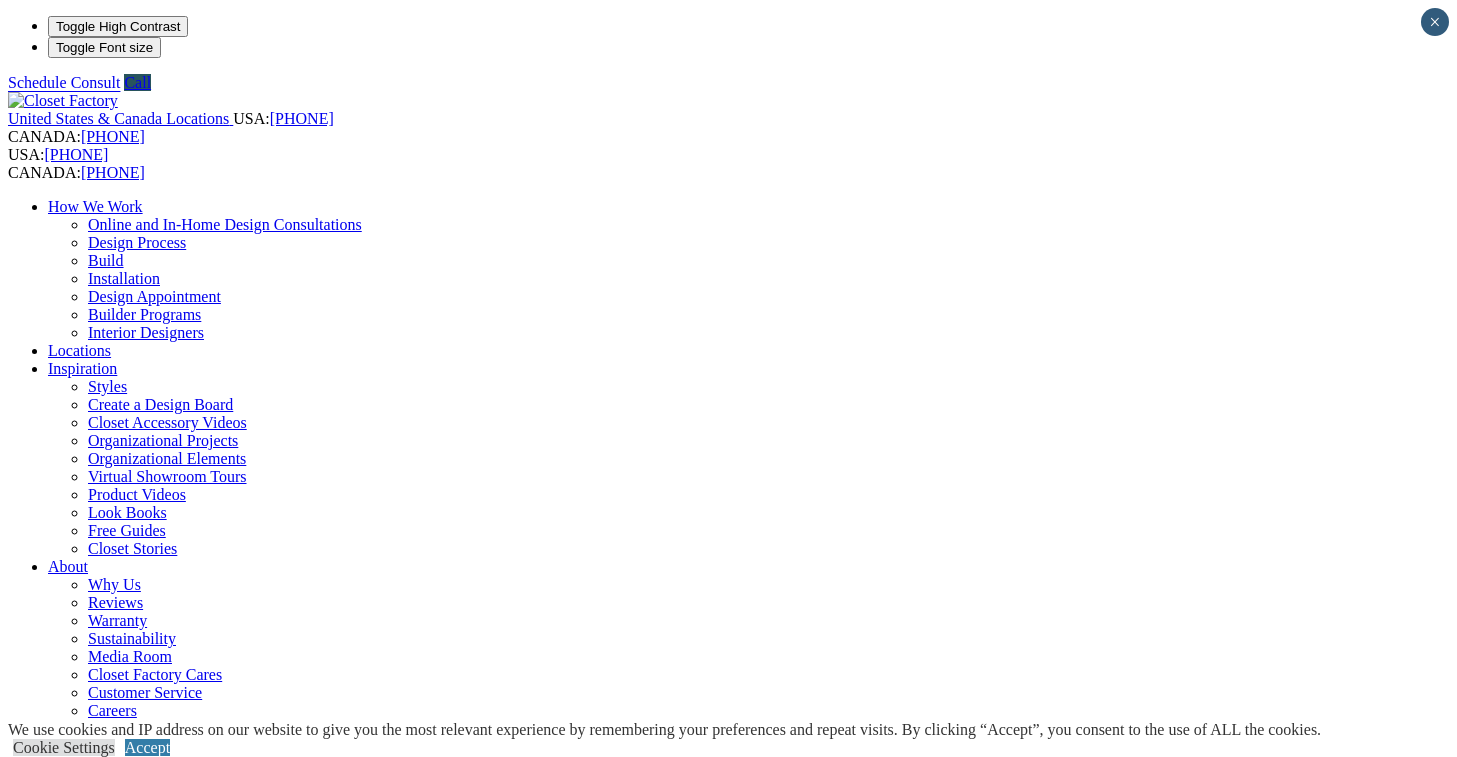 scroll, scrollTop: 0, scrollLeft: 0, axis: both 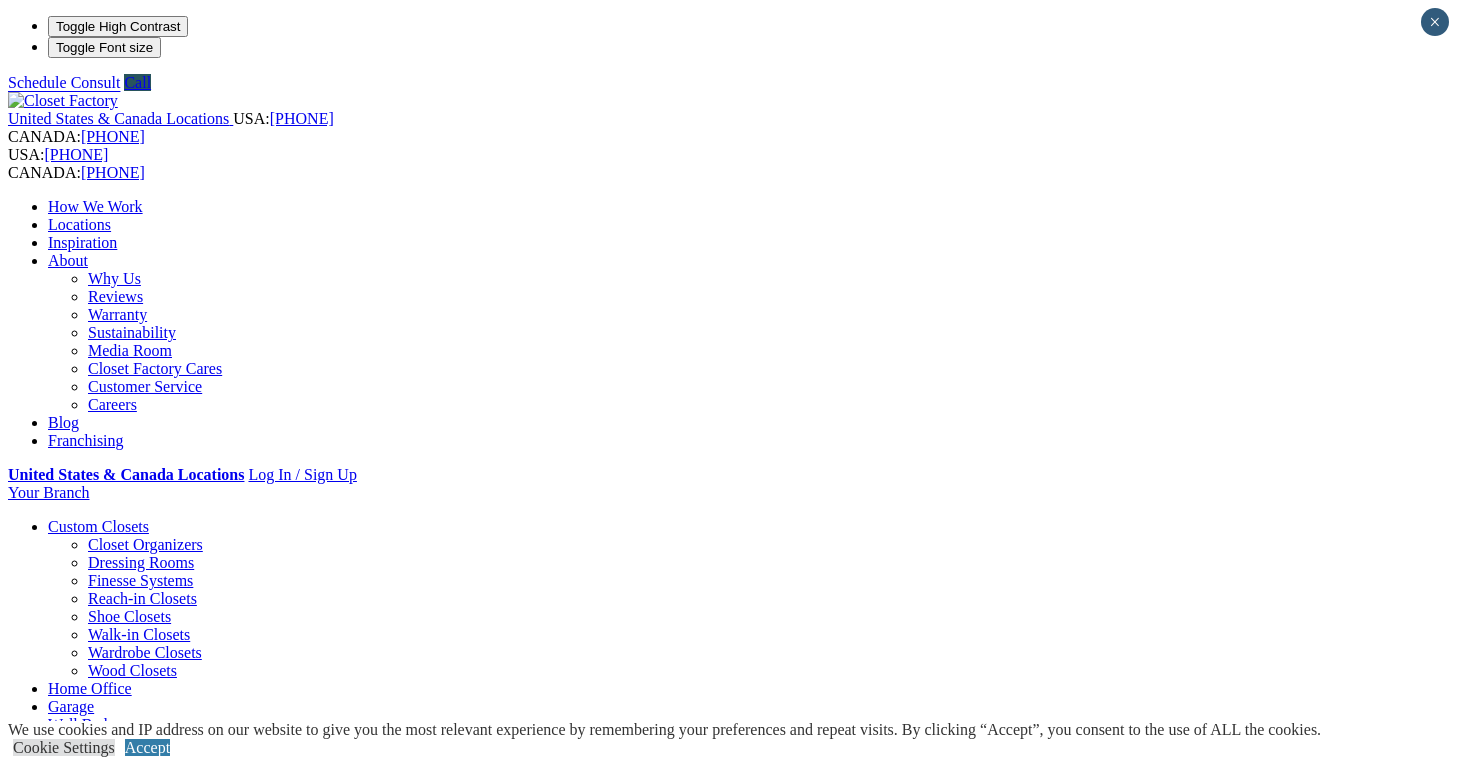click on "Wall Units" at bounding box center (82, 796) 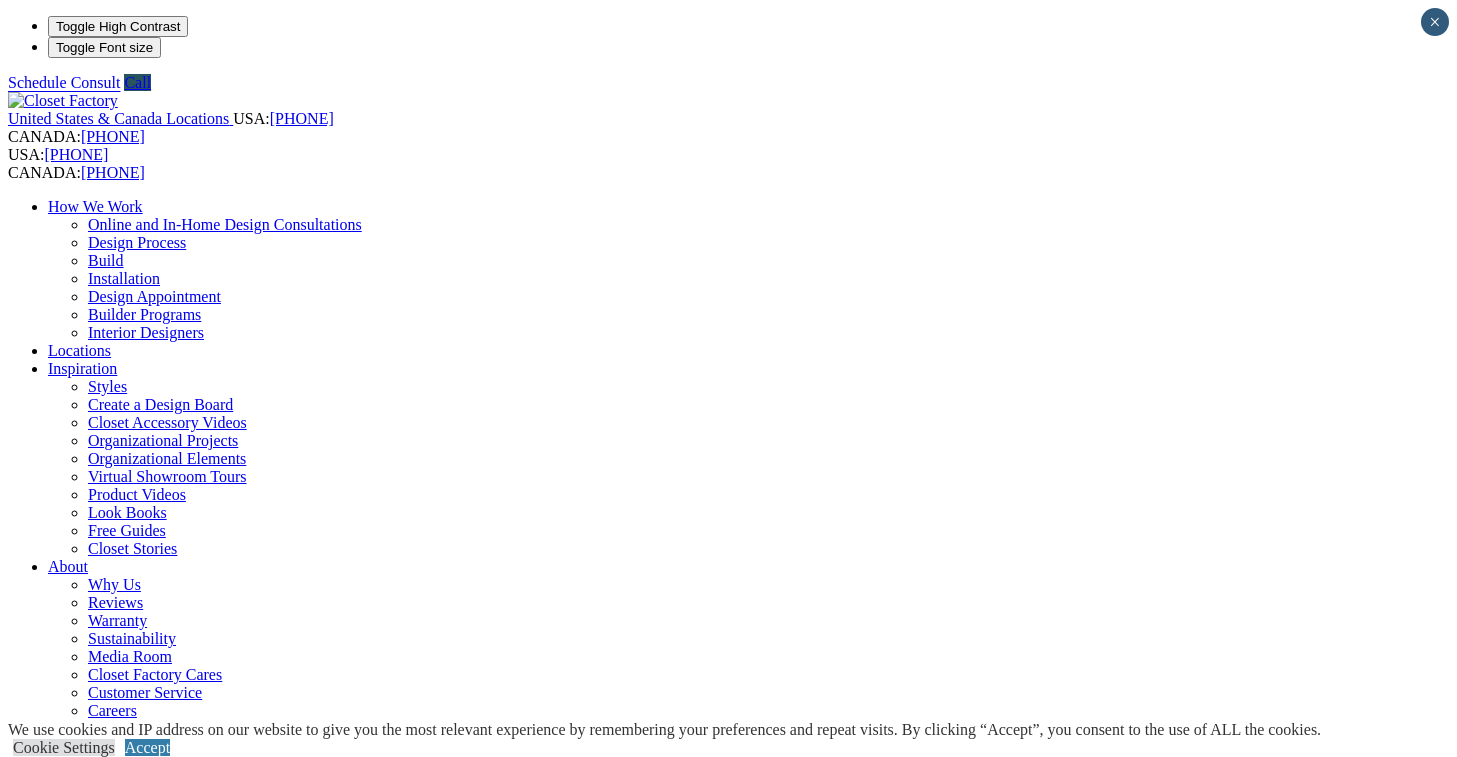 scroll, scrollTop: 0, scrollLeft: 0, axis: both 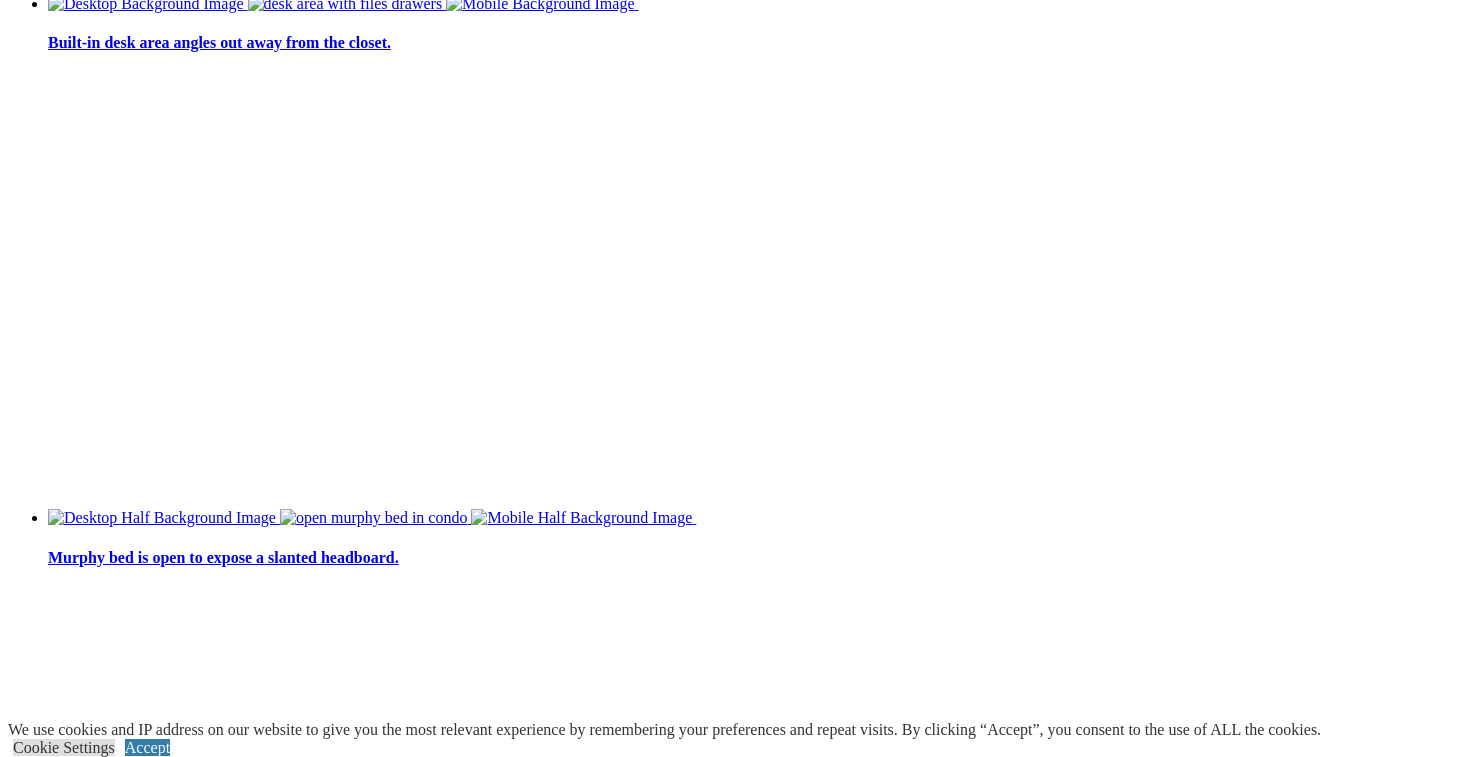 click on "Wood Closets" at bounding box center [132, -3824] 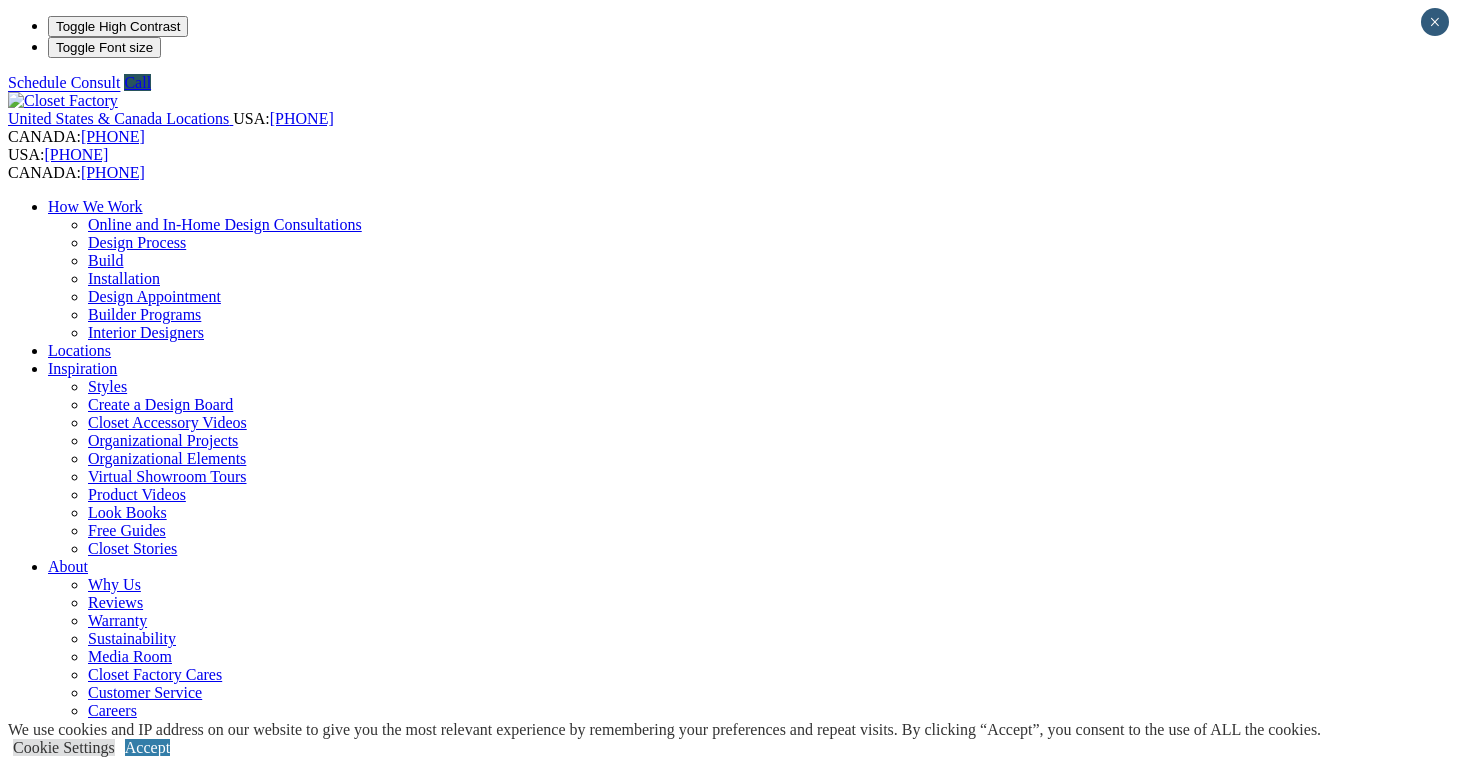 scroll, scrollTop: 0, scrollLeft: 0, axis: both 